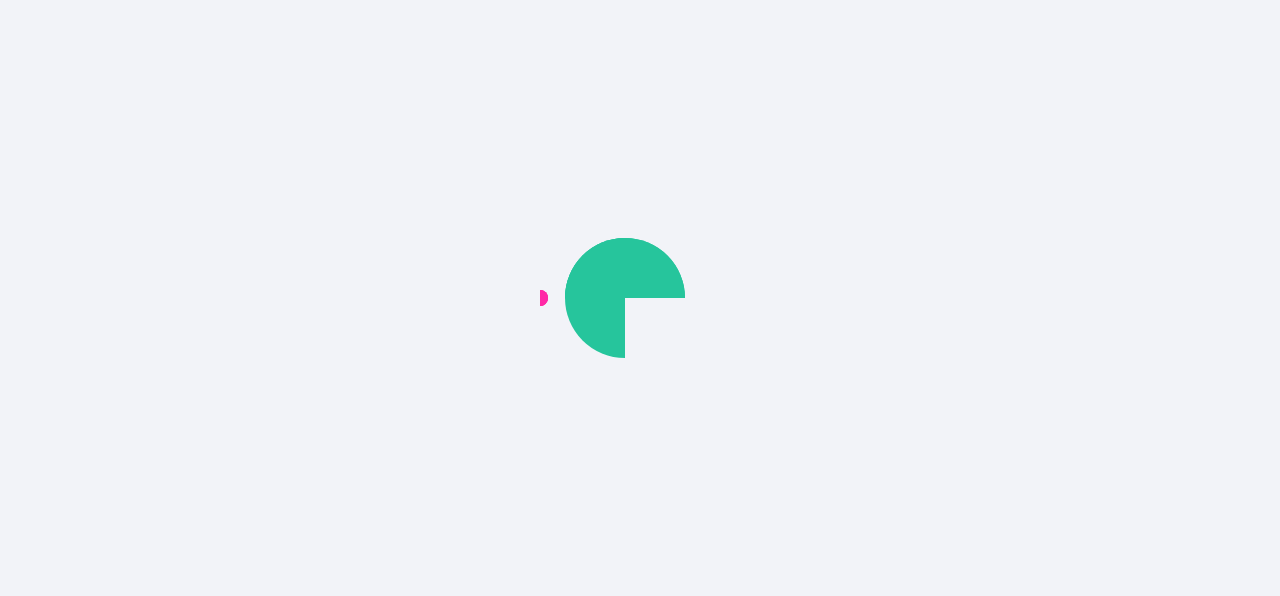 scroll, scrollTop: 0, scrollLeft: 0, axis: both 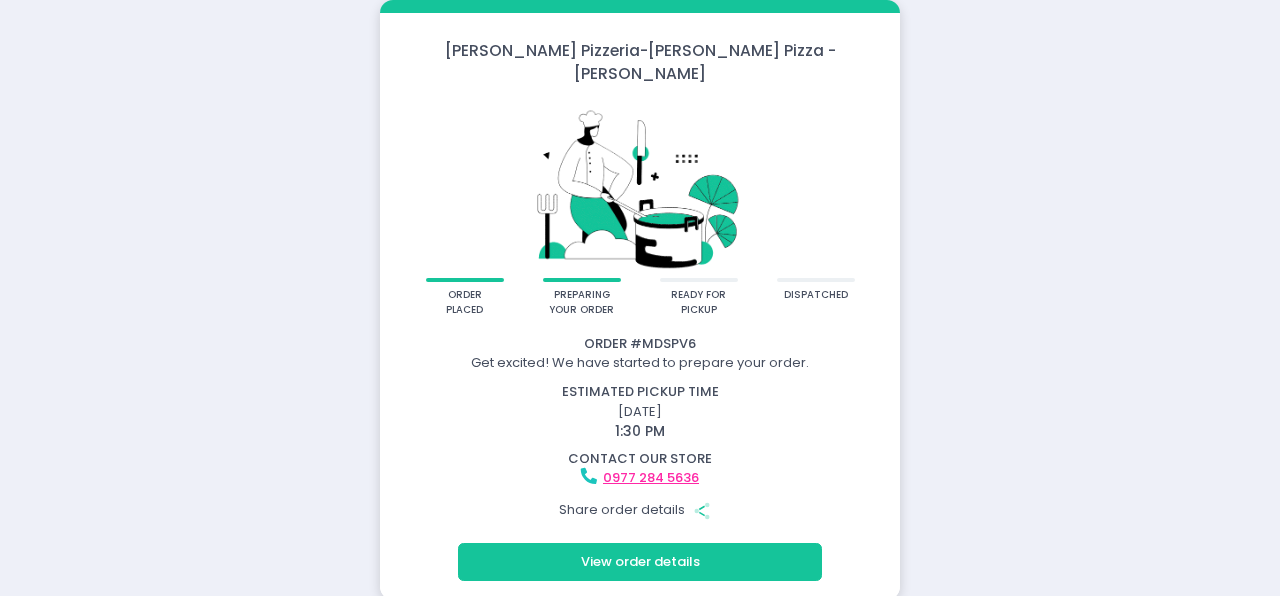 click on "View order details" at bounding box center (640, 562) 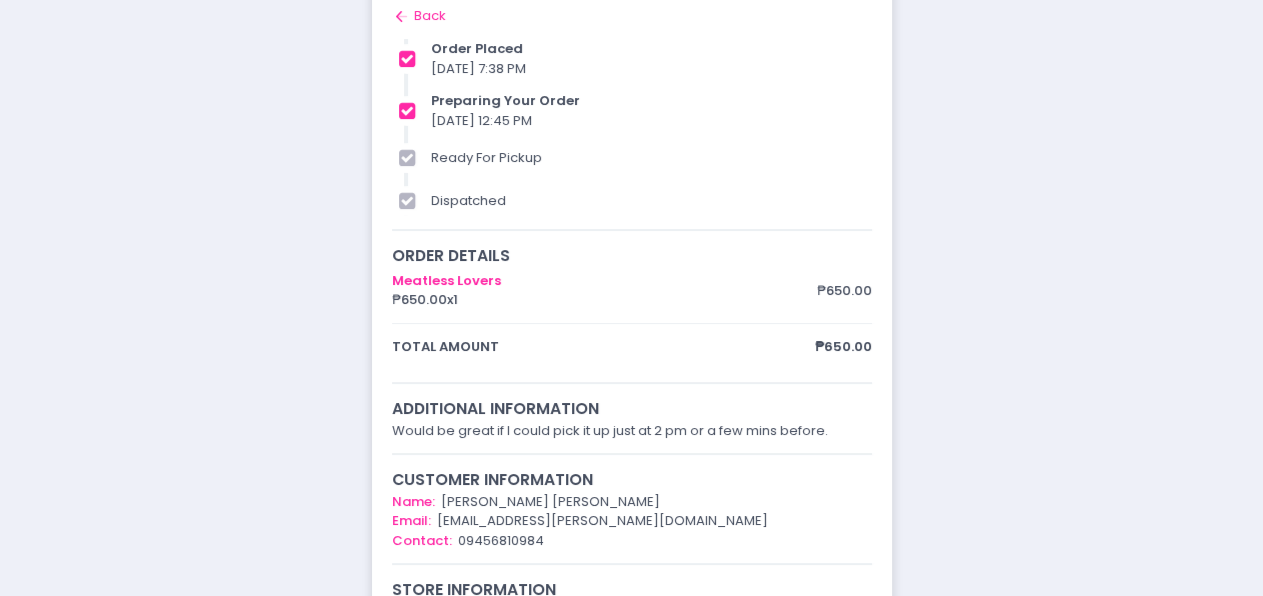 scroll, scrollTop: 26, scrollLeft: 0, axis: vertical 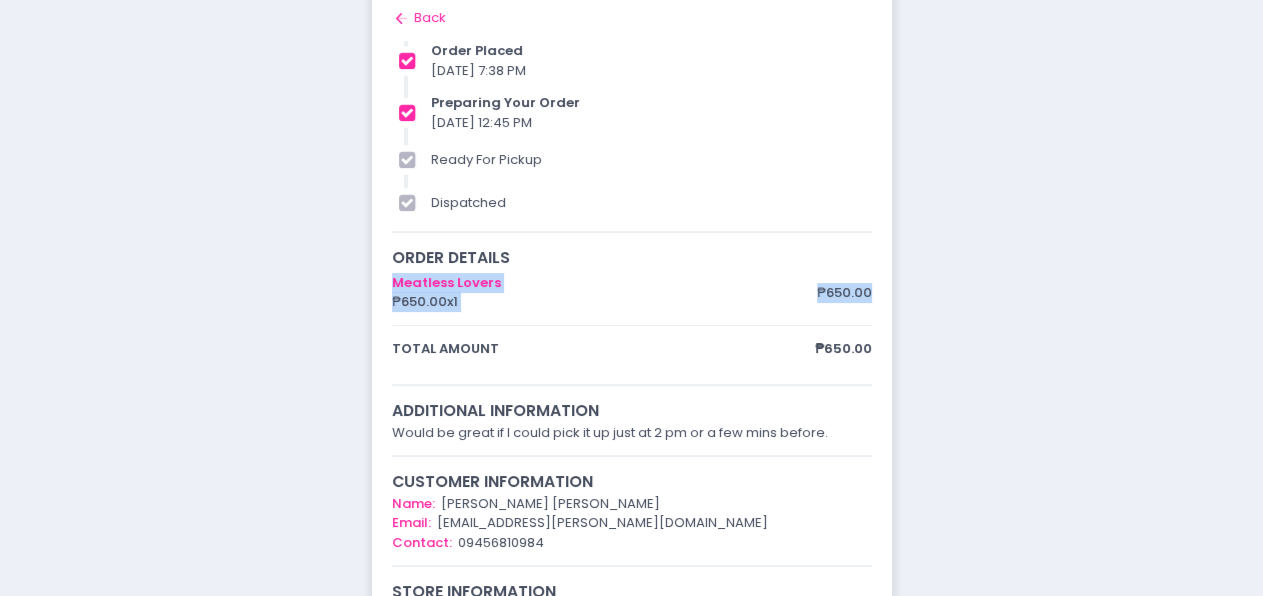 drag, startPoint x: 1280, startPoint y: 282, endPoint x: 1278, endPoint y: 256, distance: 26.076809 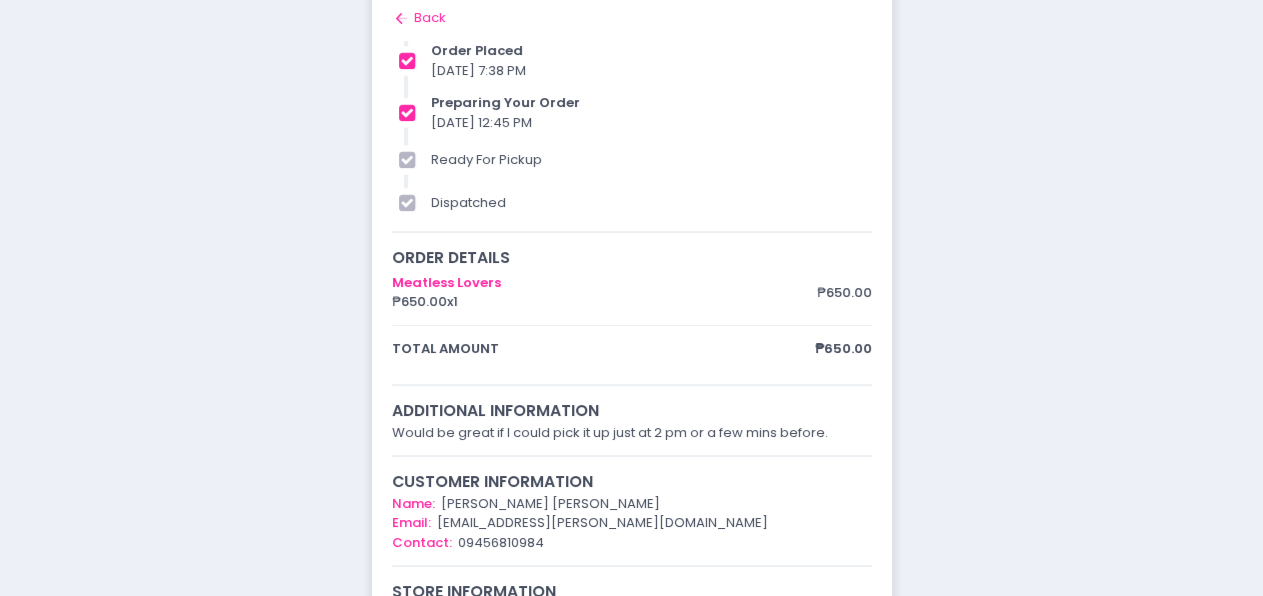 click on "order placed preparing your order ready for pickup dispatched Order # MDSPV6   Get excited! We have started to prepare your order. estimated pickup time July 13, 2025     1:30 PM     contact our store    0977 284 5636 Share order details   Share Created with Sketch.     Back to home Created with Sketch.   Back order placed 12/07/2025 7:38 PM preparing your order 13/07/2025 12:45 PM ready for pickup dispatched order details Meatless Lovers     ₱650.00  x  1     ₱650.00   total amount   ₱650.00 additional information Would be great if I could pick it up just at 2 pm or a few mins before.     customer information Name: Georgi   Engelbrecht Email: georgi.engelbrecht@gmail.com Contact: 09456810984 store information Crosta Pizza - Salcedo Location Created with Sketch. 104 HV Dela Costa cor LP Leviste, Salcedo Village, Makati City Contact Number Created with Sketch. 0977 284 5636 Pickup   schedule July 13, 2025   1:30 PM" at bounding box center [631, 380] 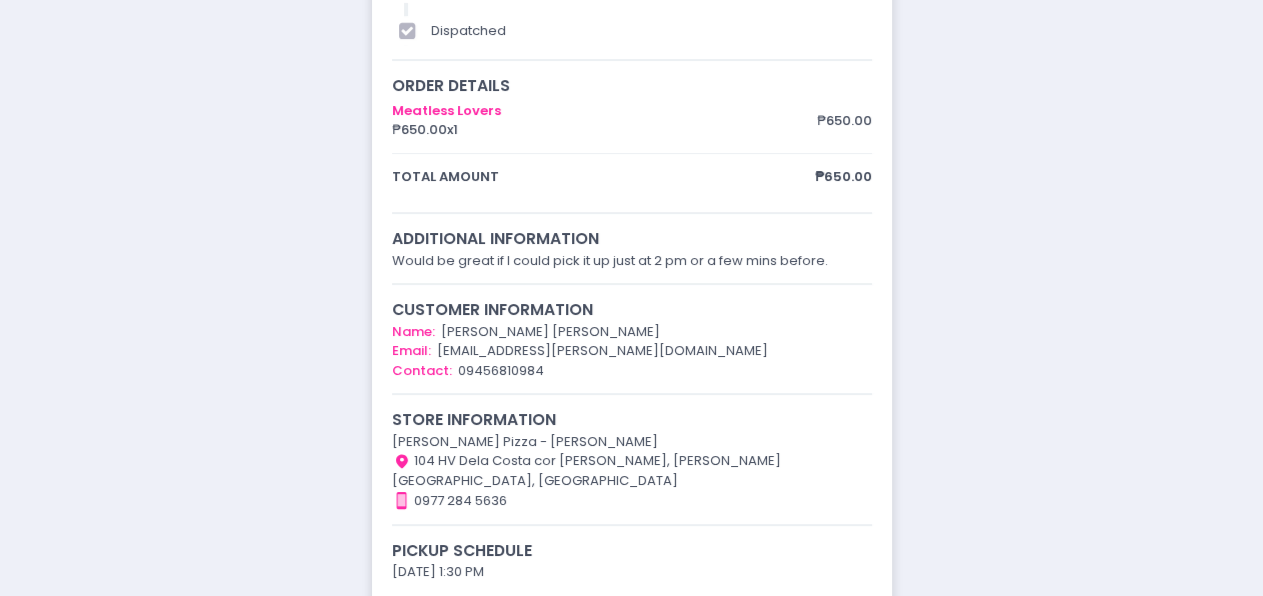 scroll, scrollTop: 0, scrollLeft: 0, axis: both 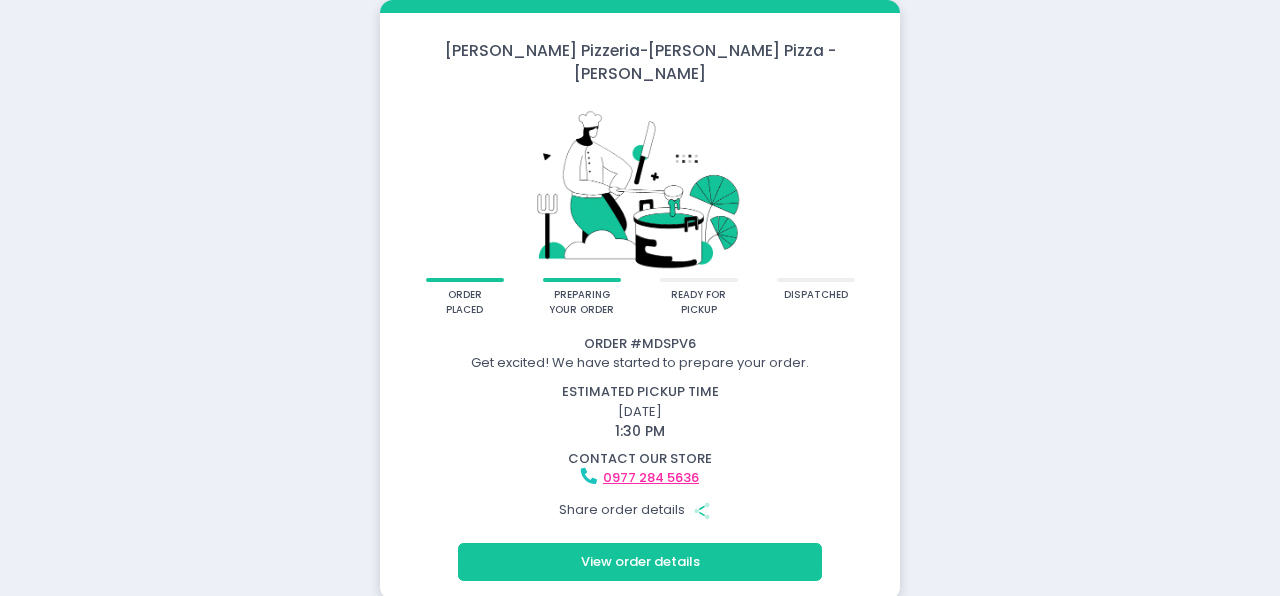 click on "[PERSON_NAME] Pizzeria  -  [PERSON_NAME] Pizza - [PERSON_NAME] order placed preparing your order ready for pickup dispatched Order # MDSPV6   Get excited! We have started to prepare your order. estimated pickup time [DATE]     1:30 PM     contact our store    [PHONE_NUMBER] Share order details   Share Created with Sketch.     View order details" at bounding box center (640, 300) 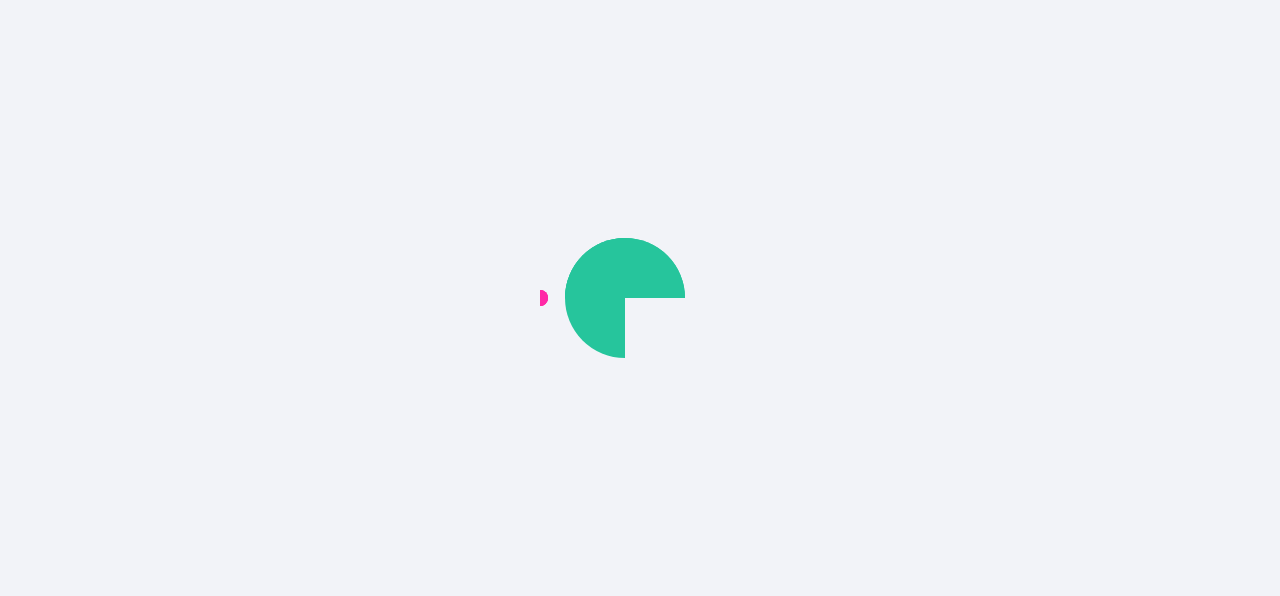 scroll, scrollTop: 0, scrollLeft: 0, axis: both 